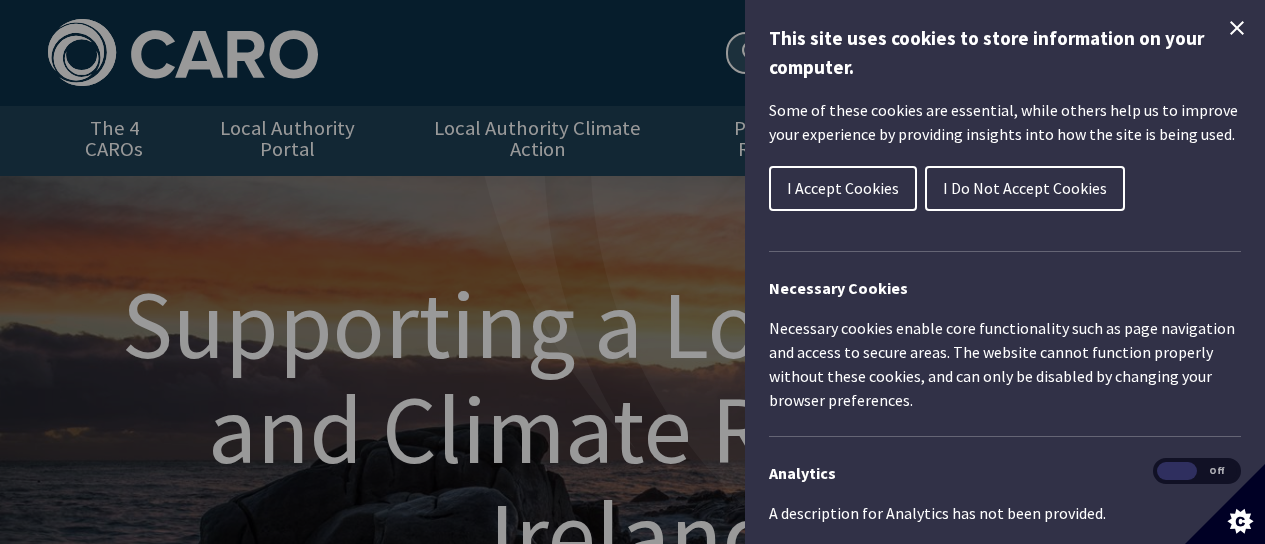 scroll, scrollTop: 0, scrollLeft: 0, axis: both 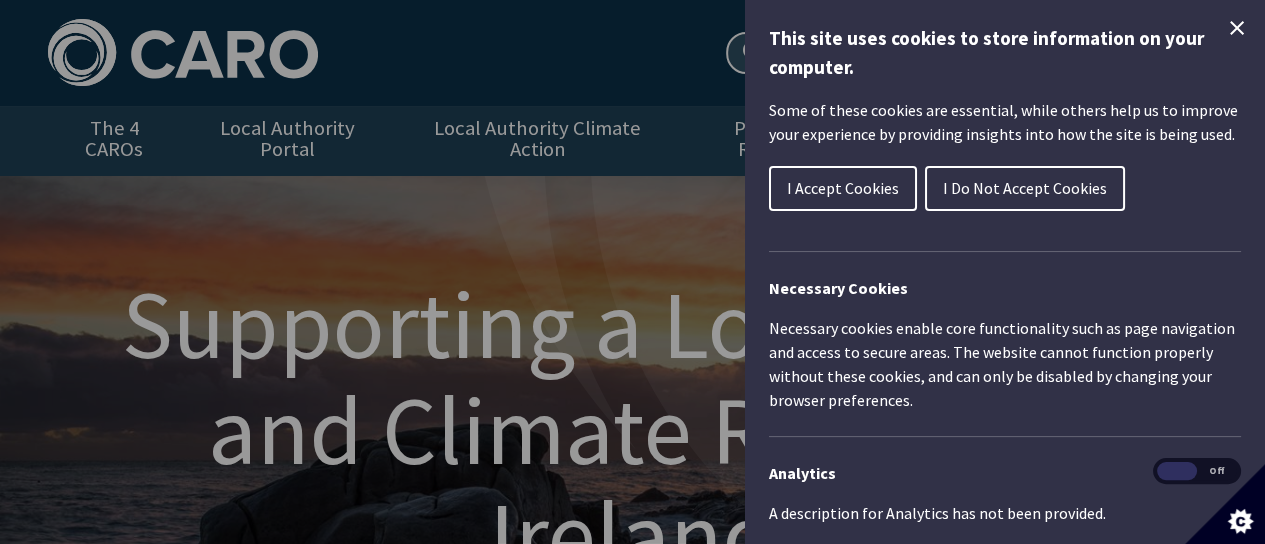 click on "I Accept Cookies" at bounding box center (843, 188) 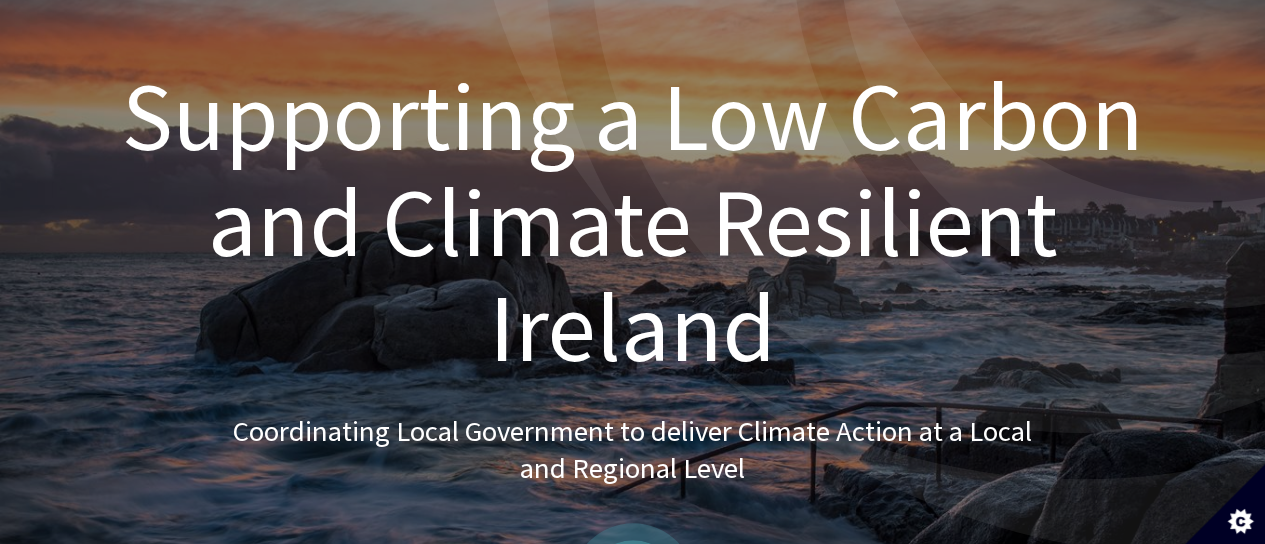 scroll, scrollTop: 0, scrollLeft: 0, axis: both 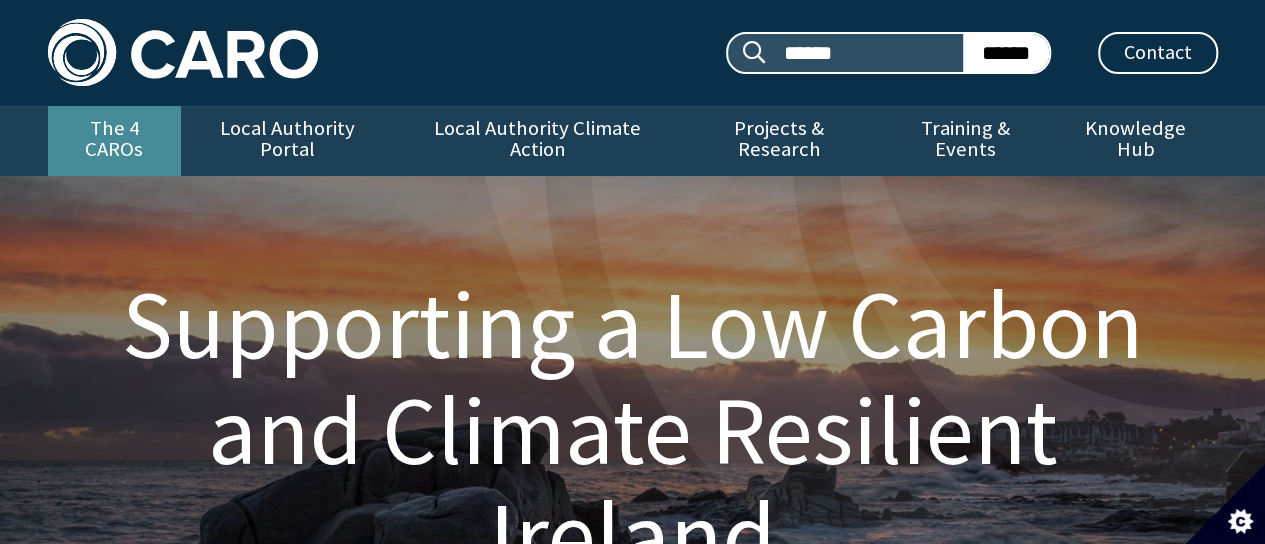 click on "The 4 CAROs" at bounding box center [114, 141] 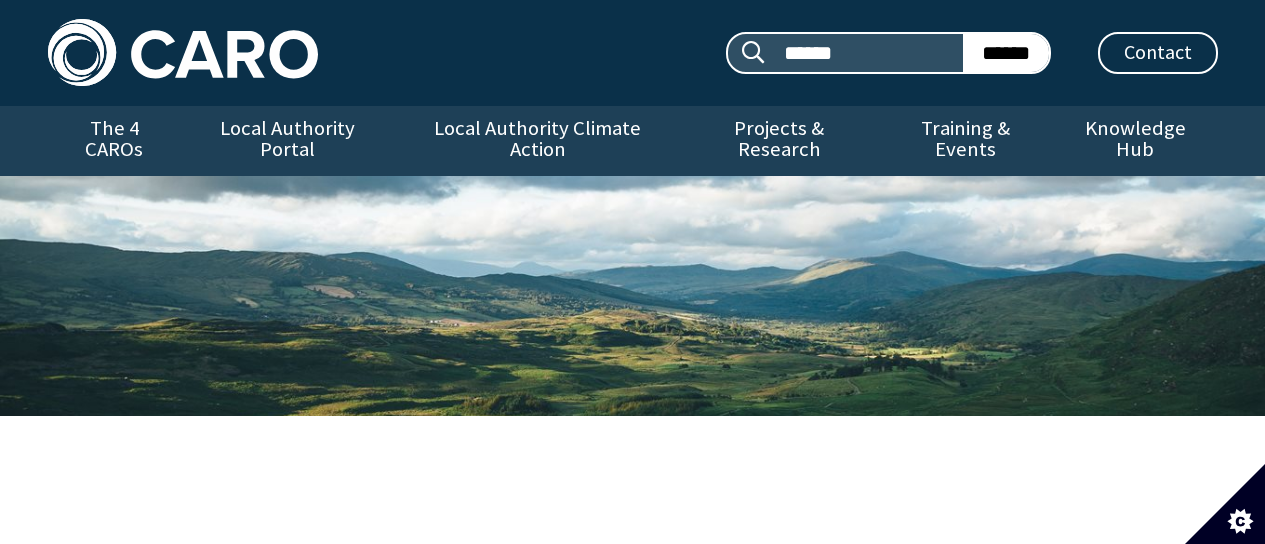 scroll, scrollTop: 0, scrollLeft: 0, axis: both 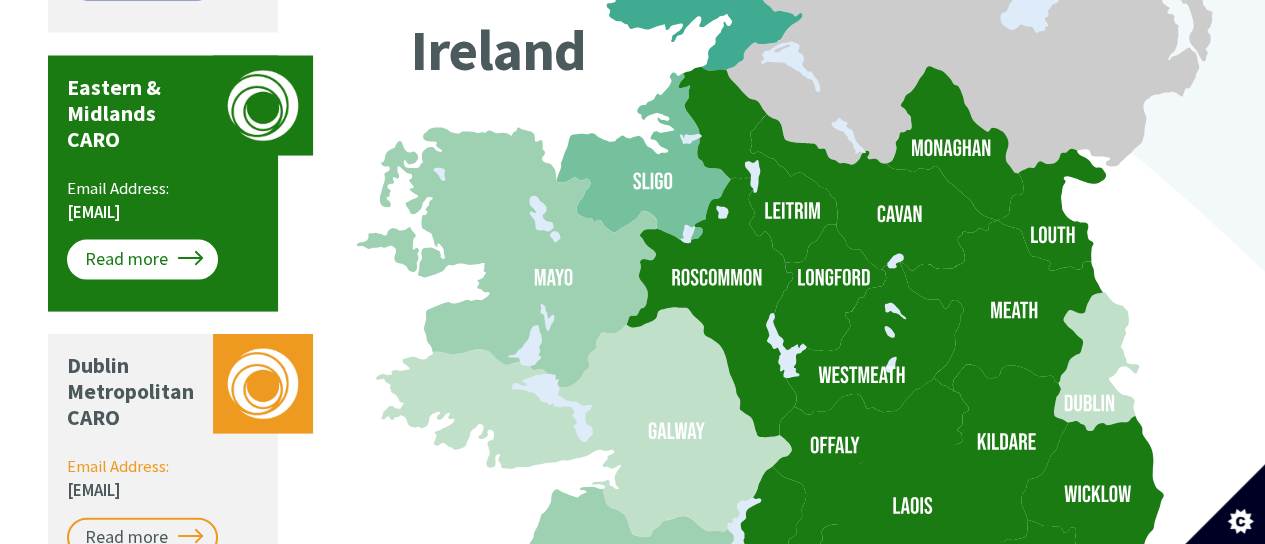 click on "Read more" at bounding box center [142, 260] 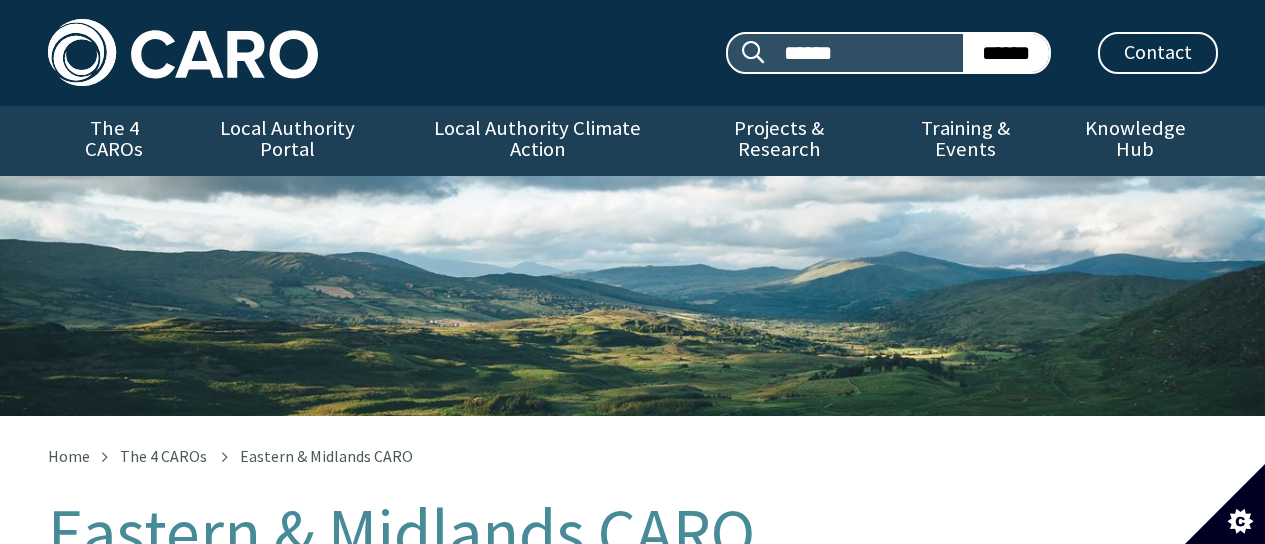 scroll, scrollTop: 0, scrollLeft: 0, axis: both 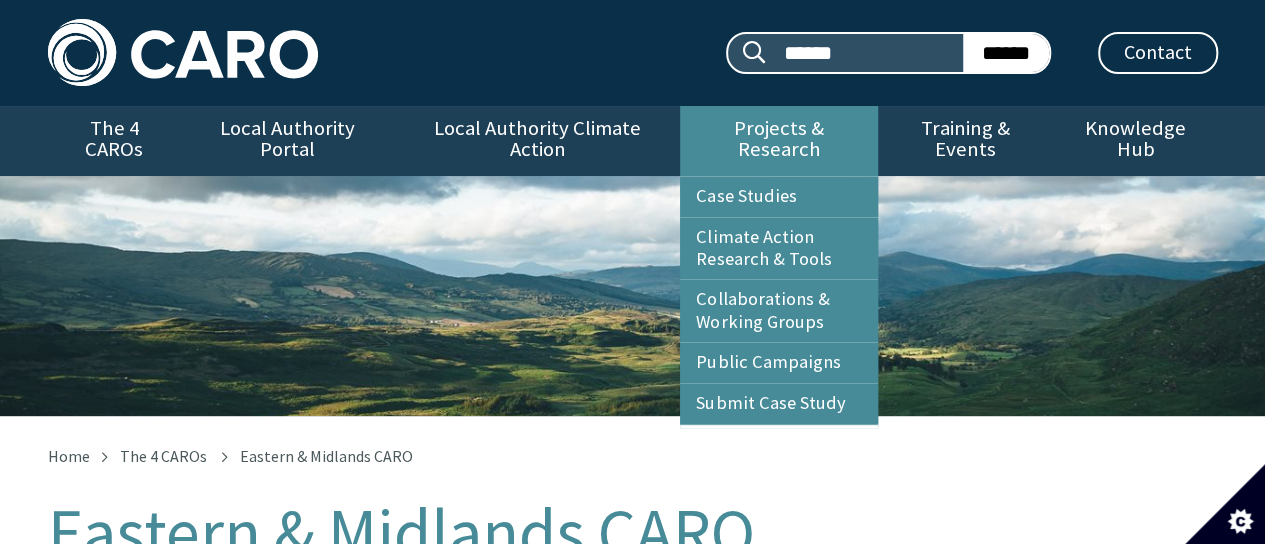 click on "Projects & Research" at bounding box center [779, 141] 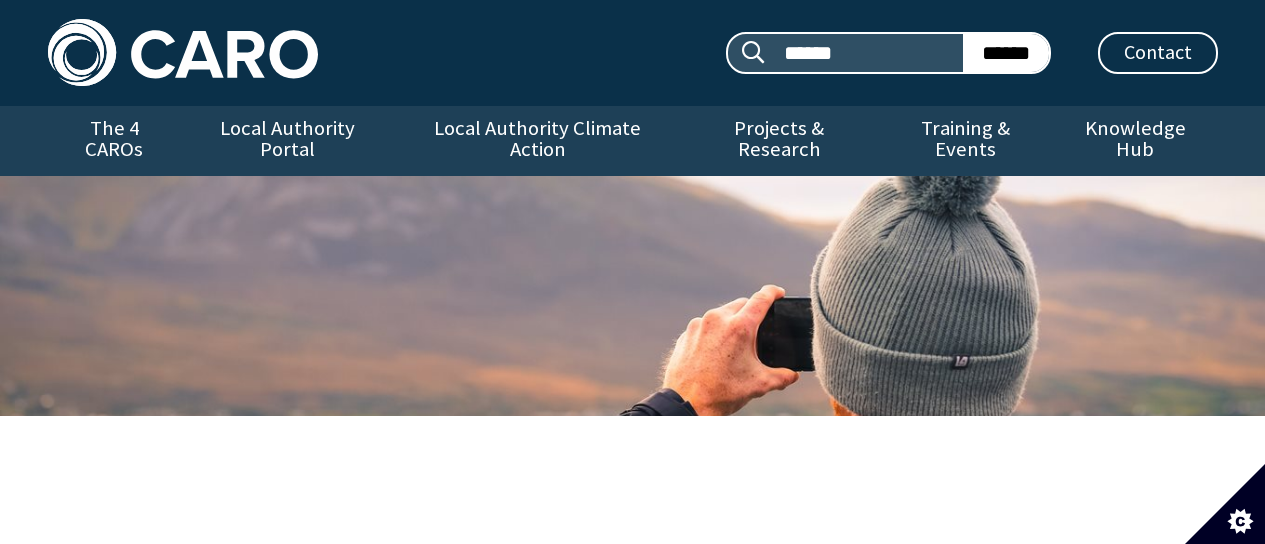 scroll, scrollTop: 0, scrollLeft: 0, axis: both 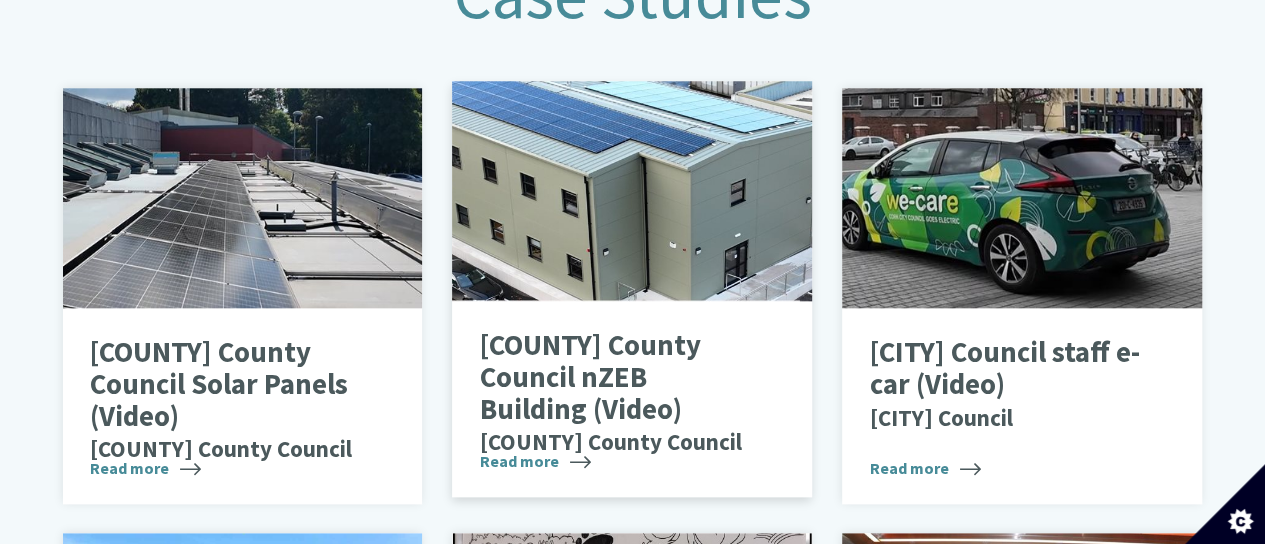 click on "Kerry County Council nZEB Building (Video) Kerry County Council" at bounding box center [617, 393] 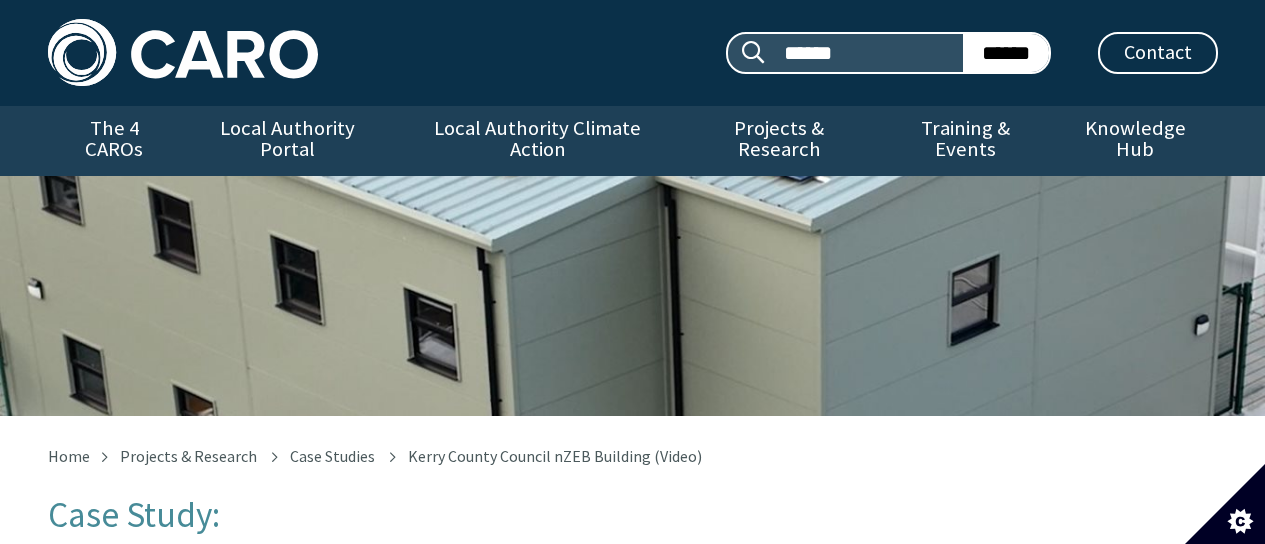 scroll, scrollTop: 0, scrollLeft: 0, axis: both 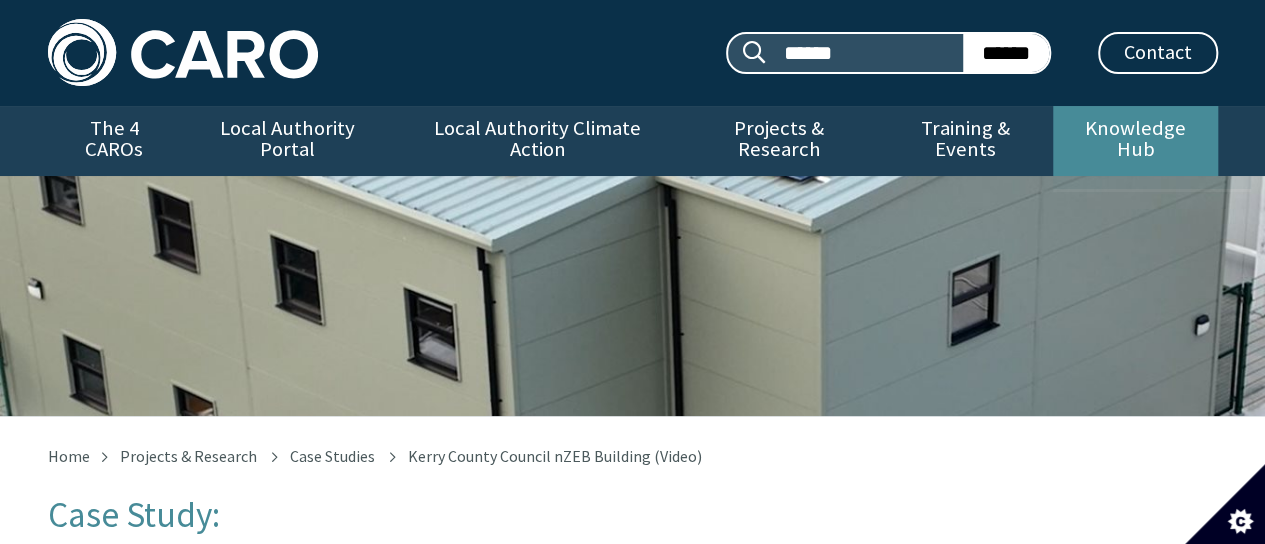 click on "Knowledge Hub" at bounding box center [1135, 141] 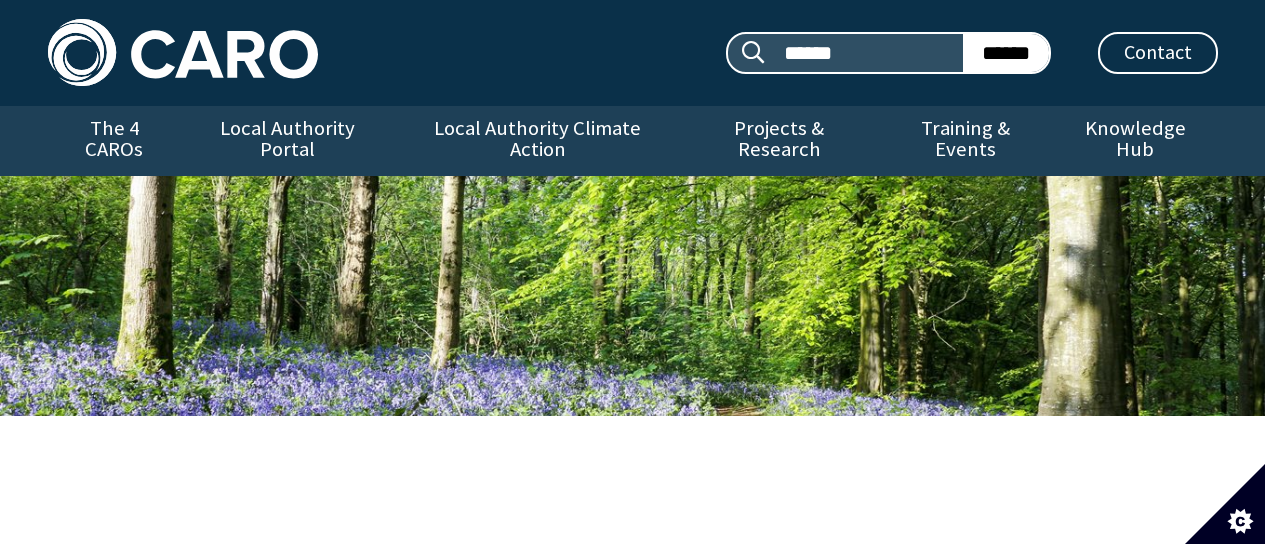 scroll, scrollTop: 0, scrollLeft: 0, axis: both 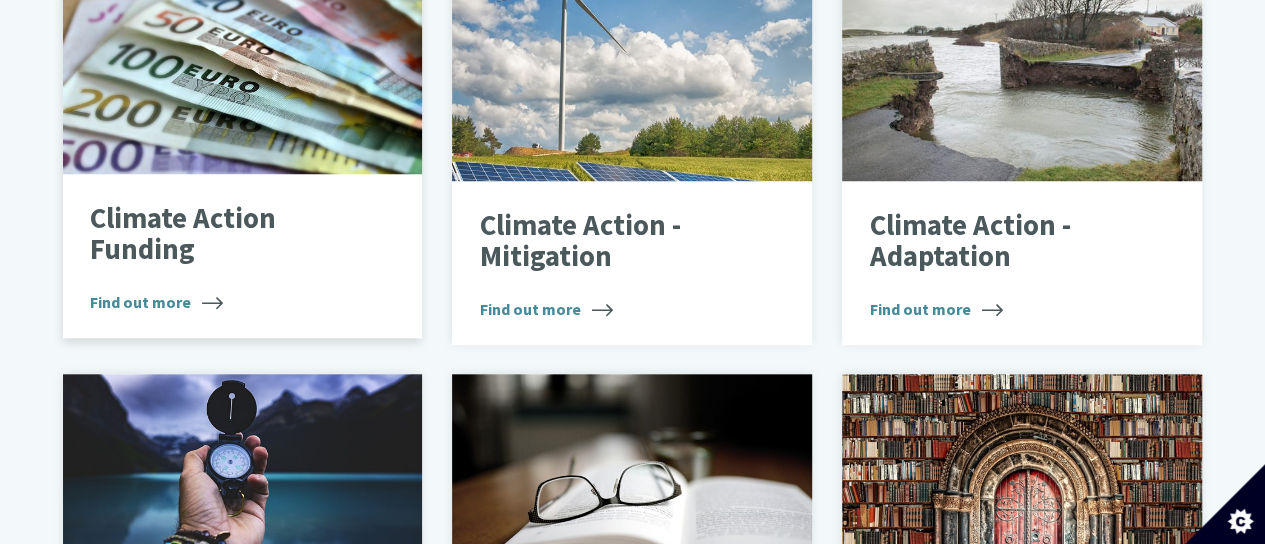 click on "Climate Action Funding" at bounding box center [227, 234] 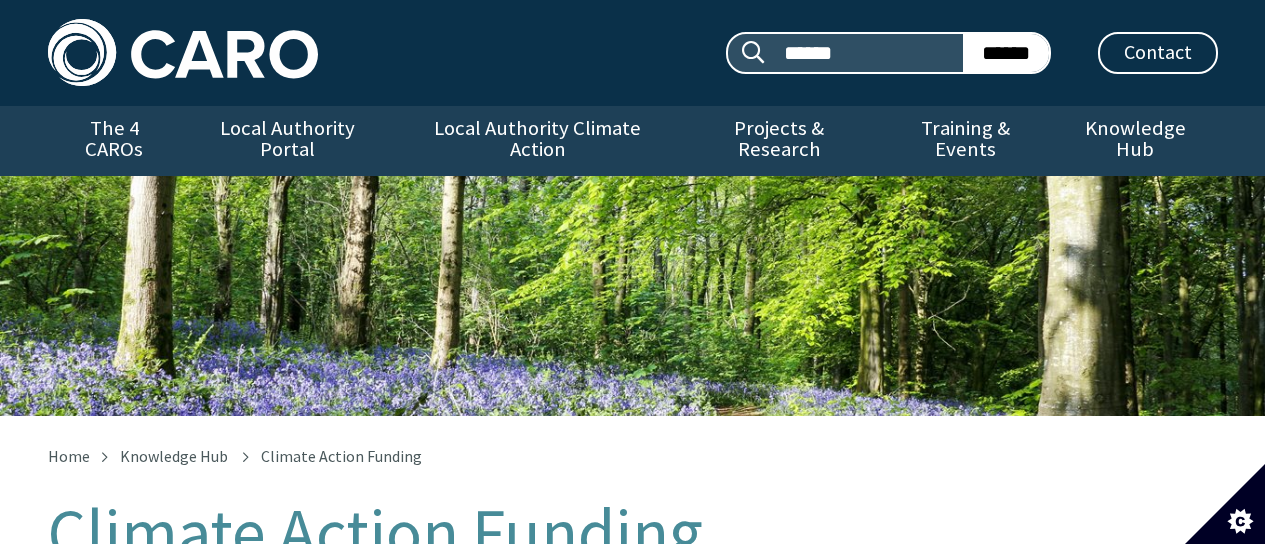 scroll, scrollTop: 0, scrollLeft: 0, axis: both 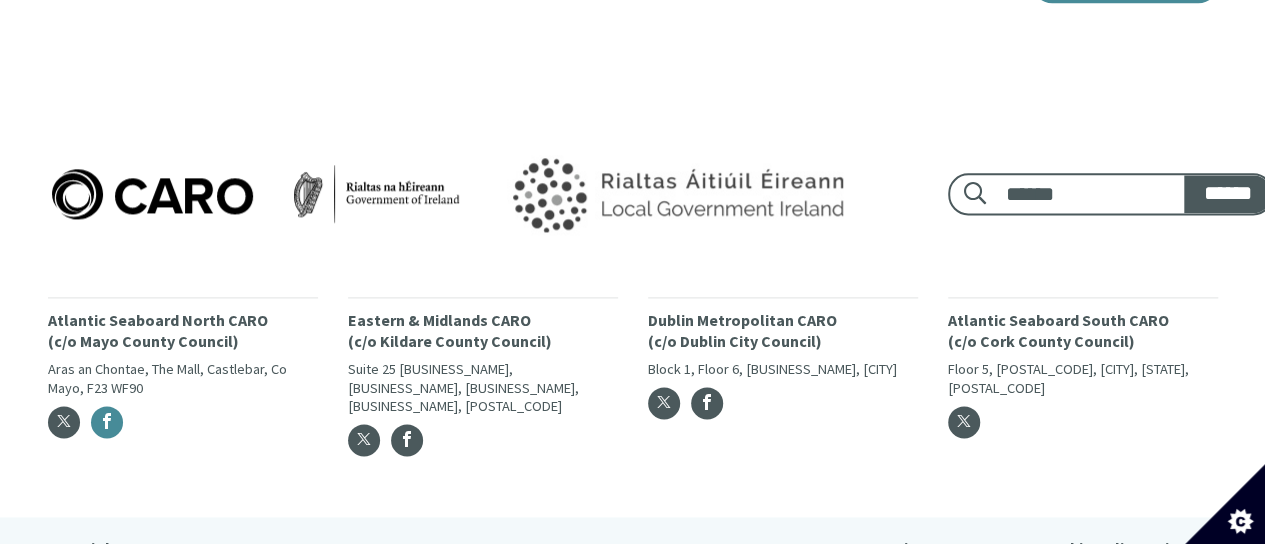 click at bounding box center (107, 421) 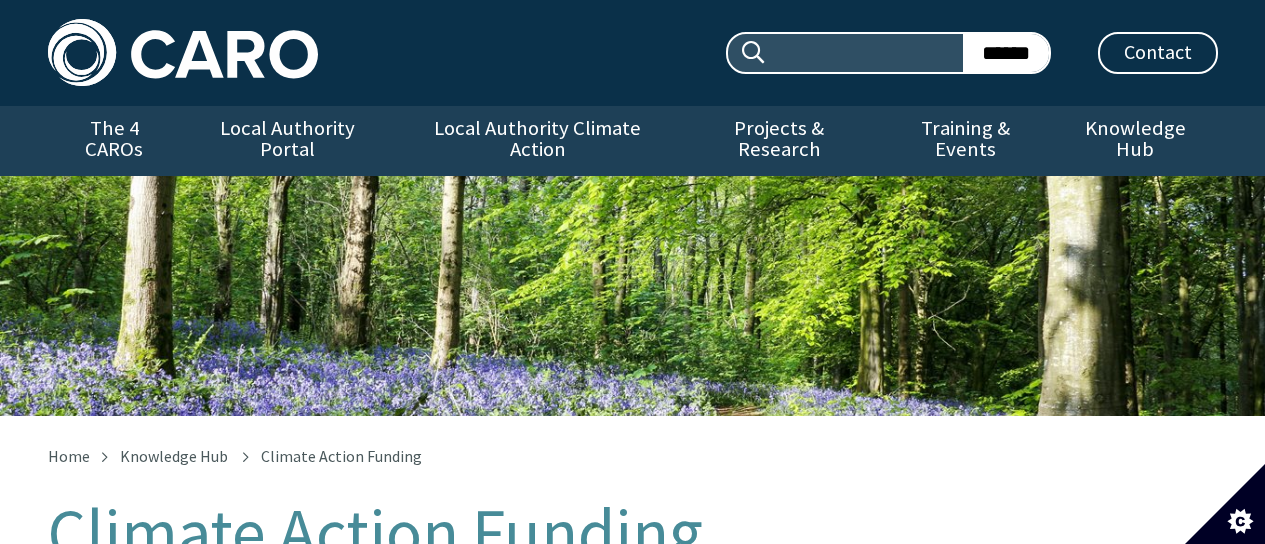 scroll, scrollTop: 1144, scrollLeft: 0, axis: vertical 